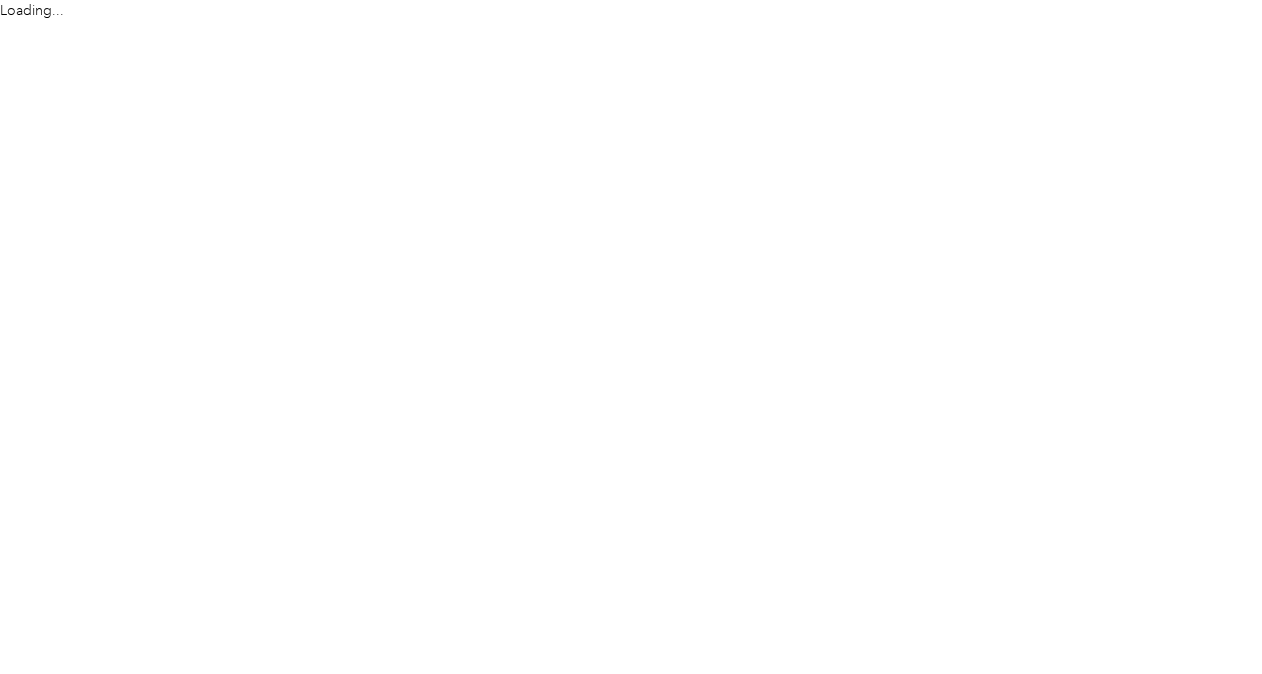 scroll, scrollTop: 0, scrollLeft: 0, axis: both 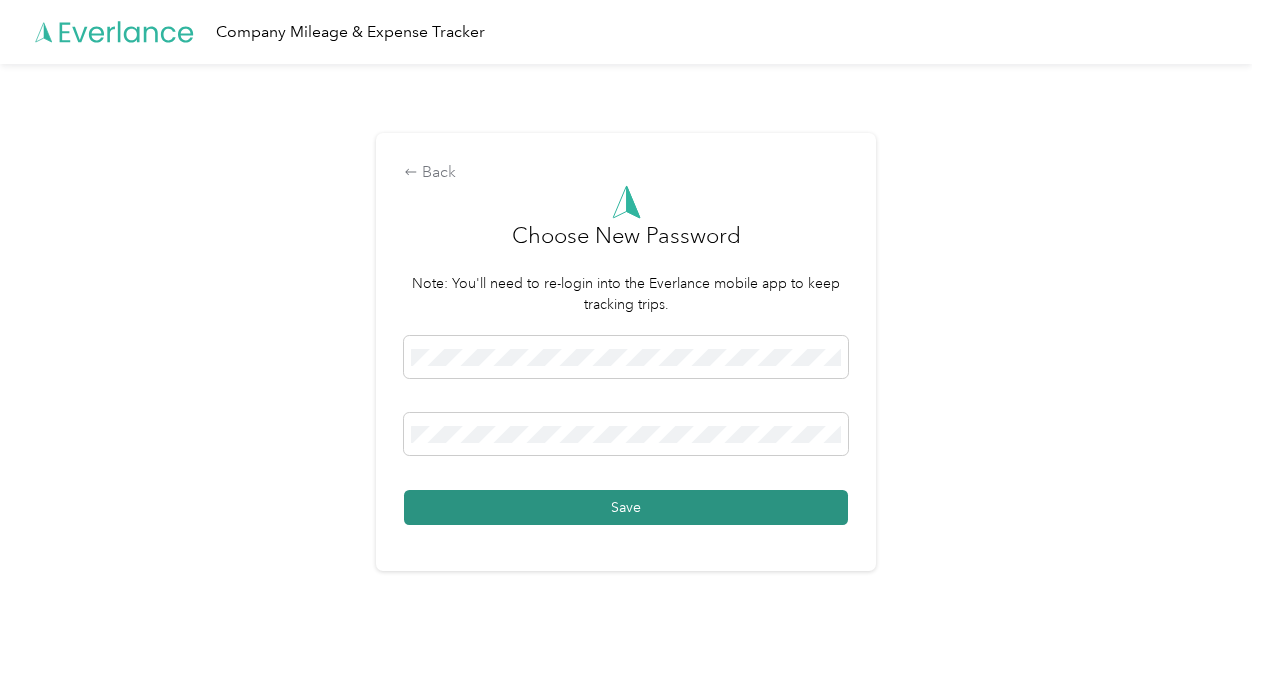 click on "Save" at bounding box center [626, 507] 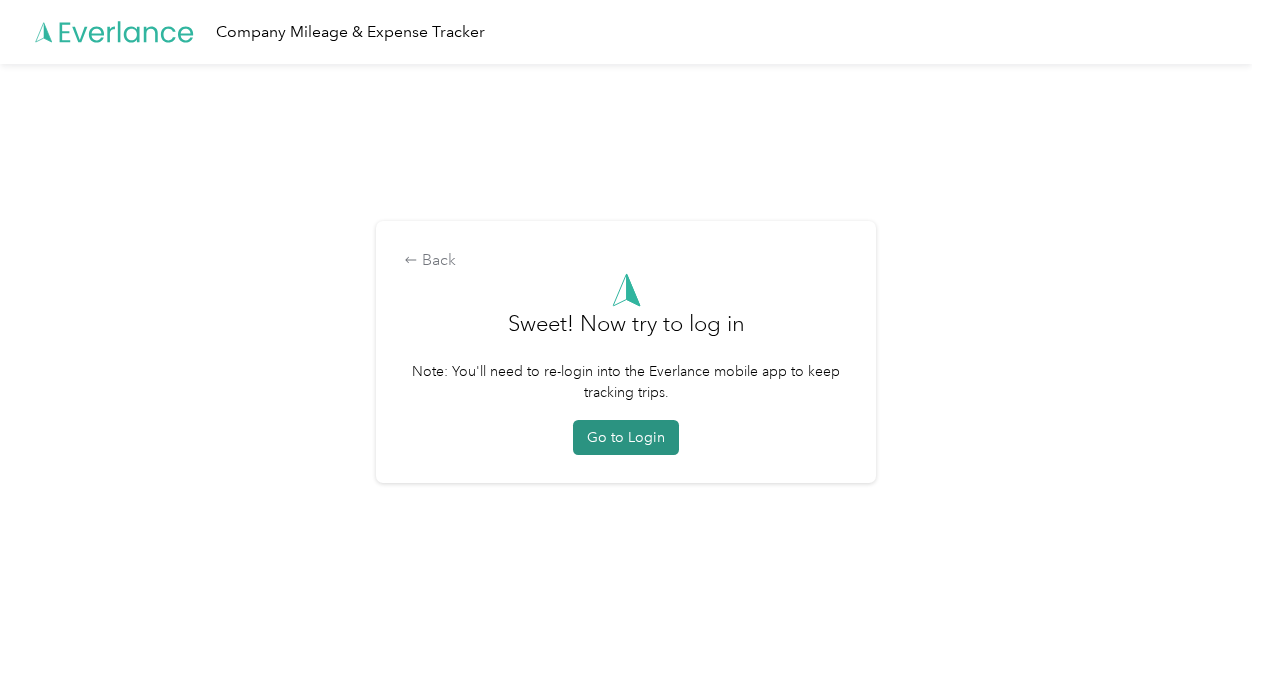 click on "Go to Login" at bounding box center [626, 437] 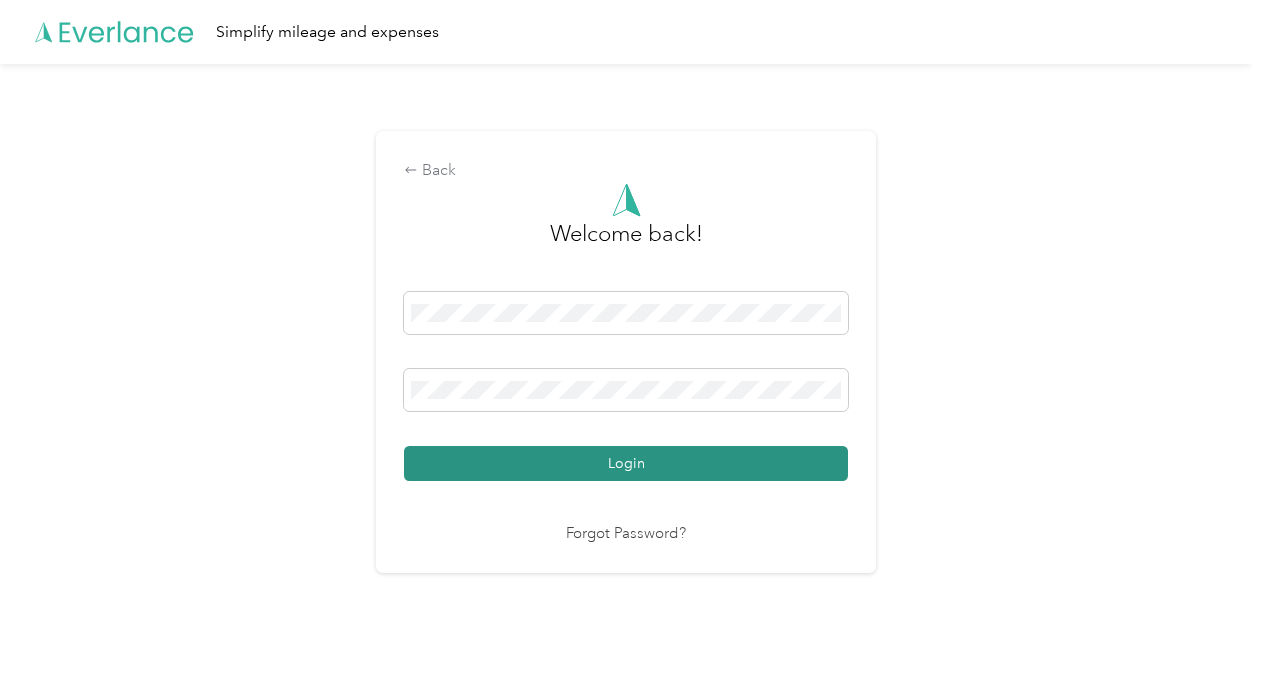 click on "Login" at bounding box center [626, 463] 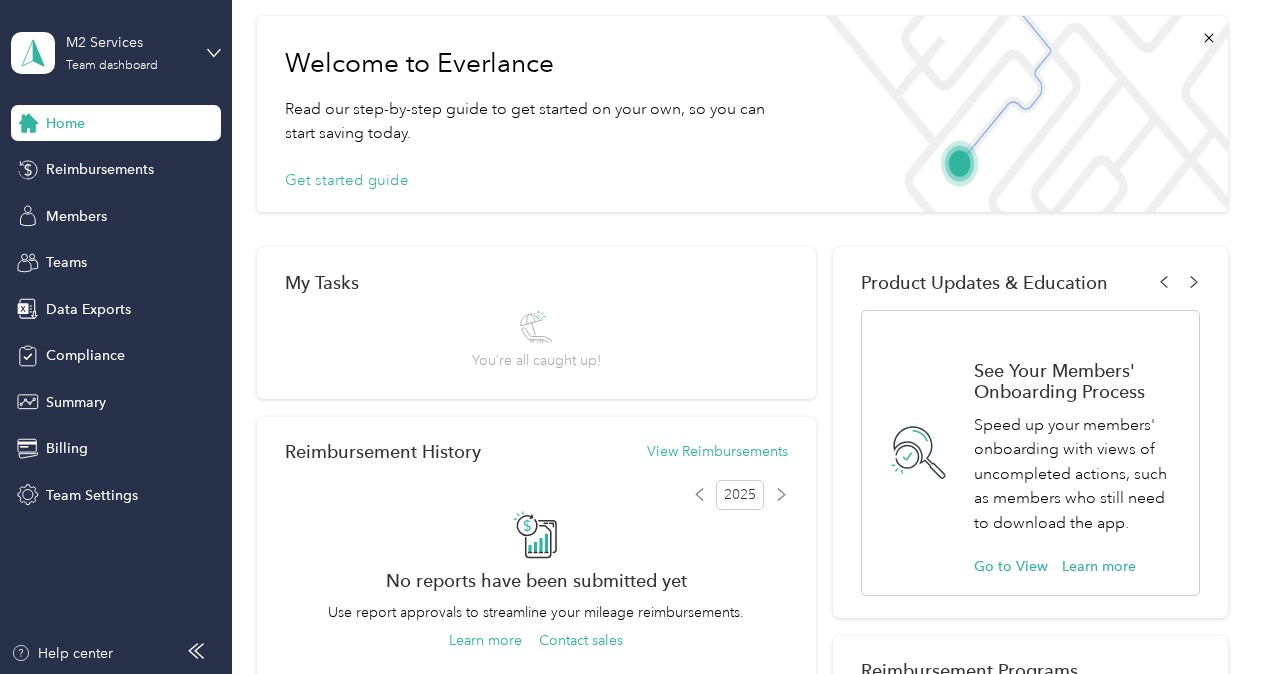 scroll, scrollTop: 0, scrollLeft: 0, axis: both 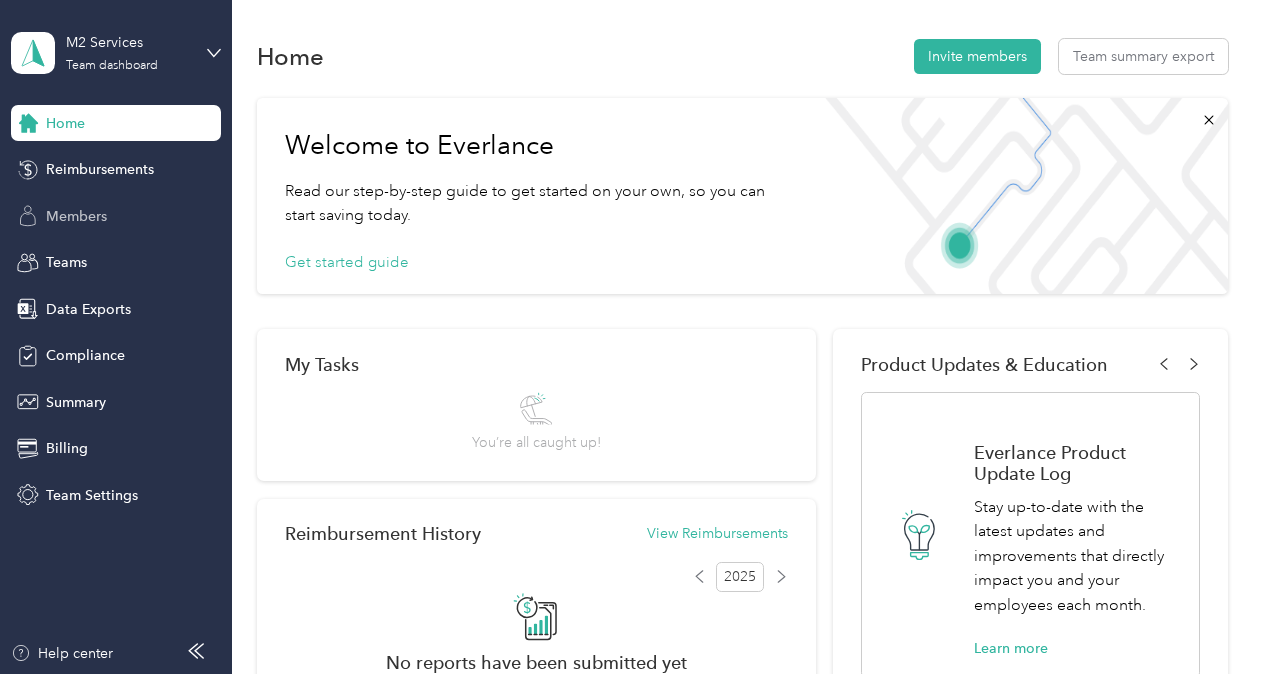 click on "Members" at bounding box center (76, 216) 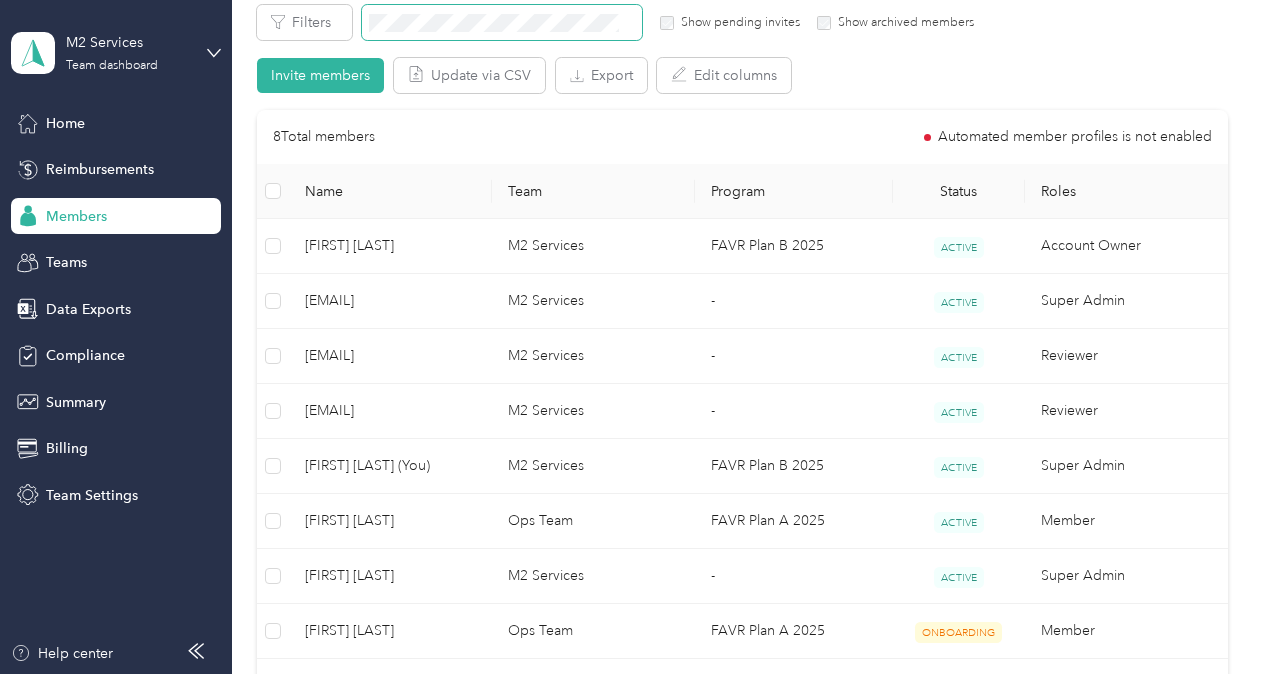 scroll, scrollTop: 370, scrollLeft: 0, axis: vertical 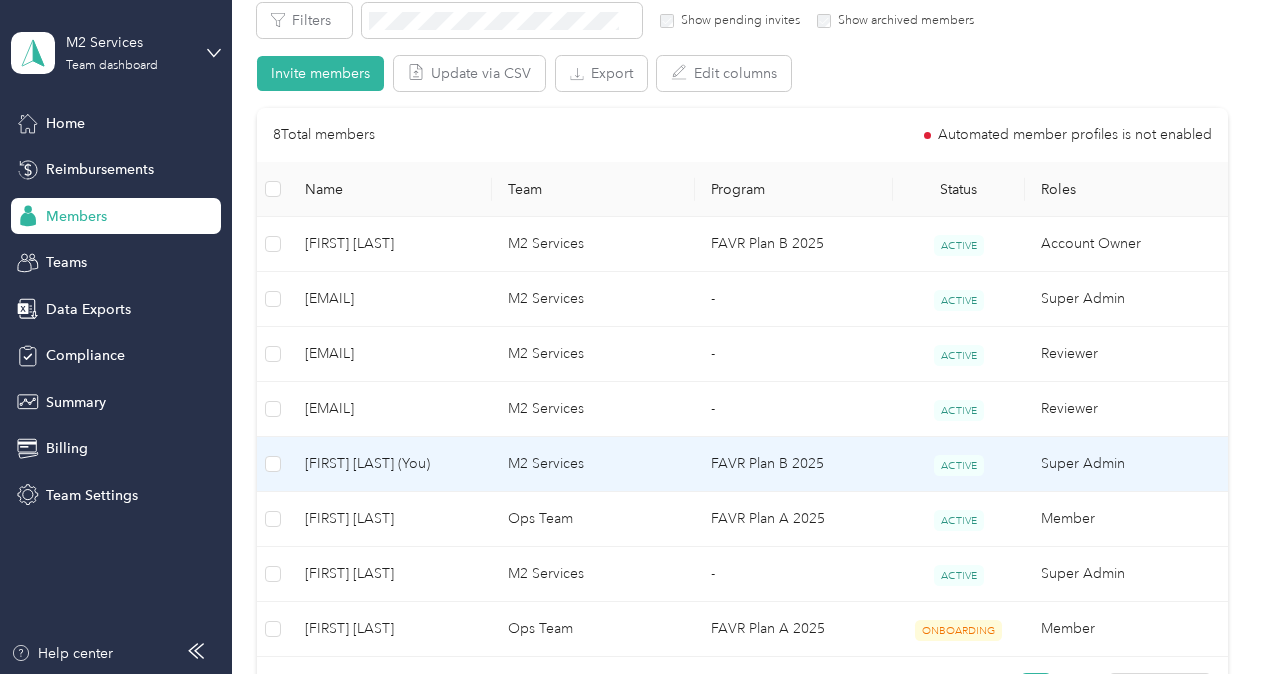 click on "[FIRST] [LAST]  (You)" at bounding box center [390, 464] 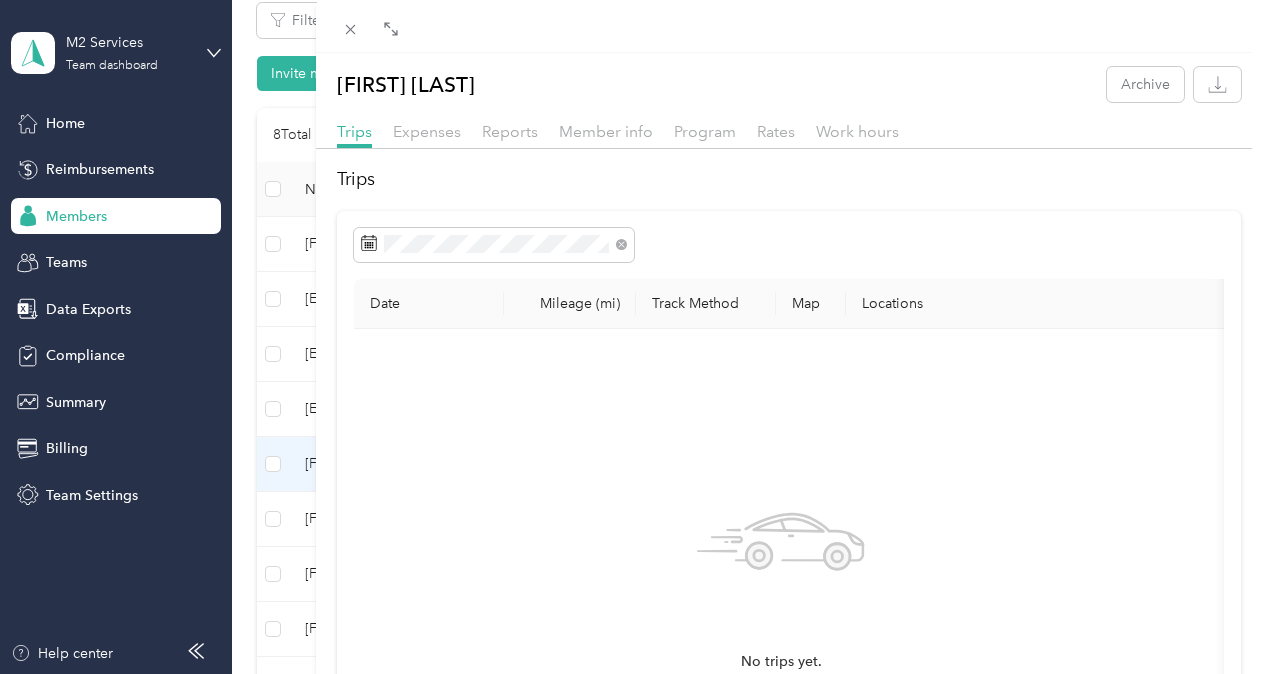 click on "[FIRST] [LAST] Archive Trips Expenses Reports Member info Program Rates Work hours Trips Date Mileage (mi) Track Method Map Locations Mileage value Purpose               No trips yet." at bounding box center [631, 337] 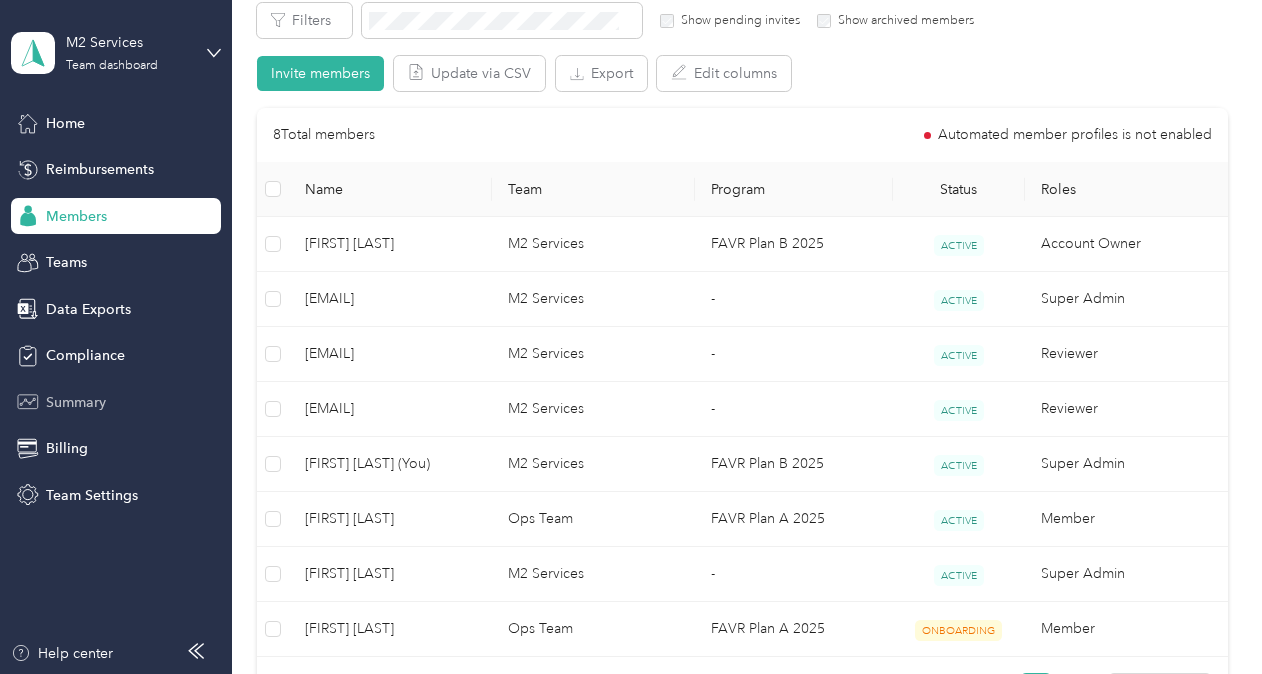click on "Summary" at bounding box center [76, 402] 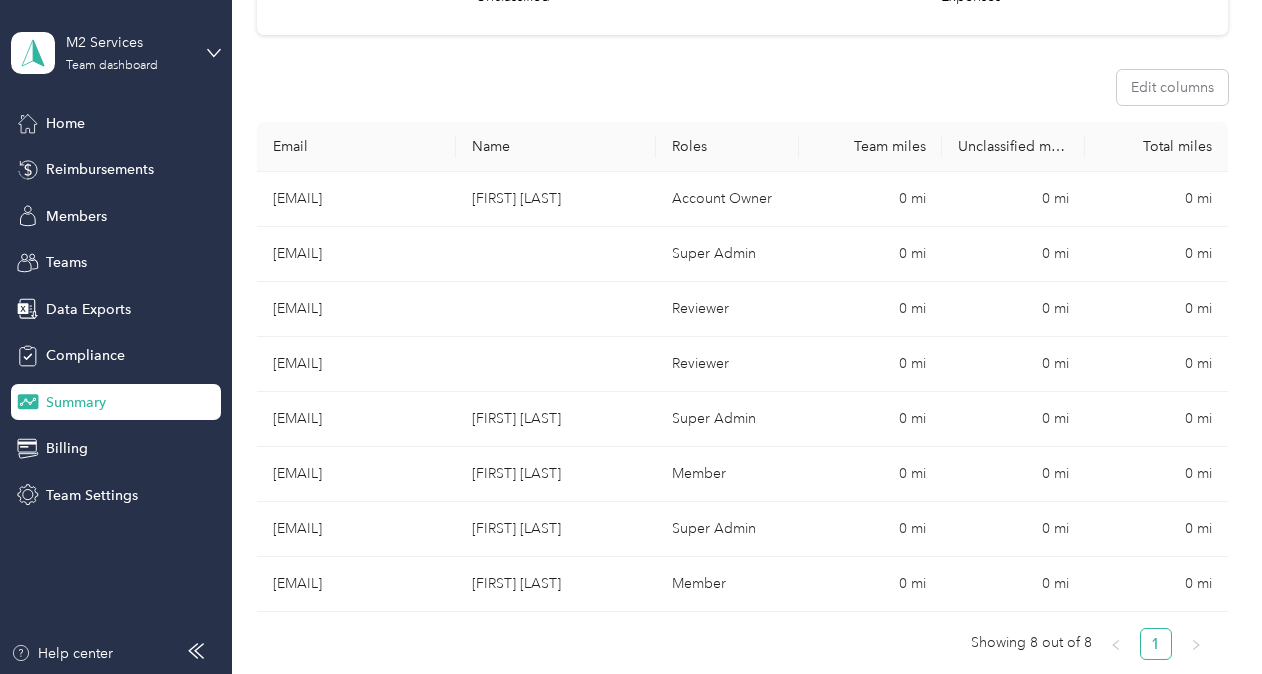 scroll, scrollTop: 305, scrollLeft: 0, axis: vertical 